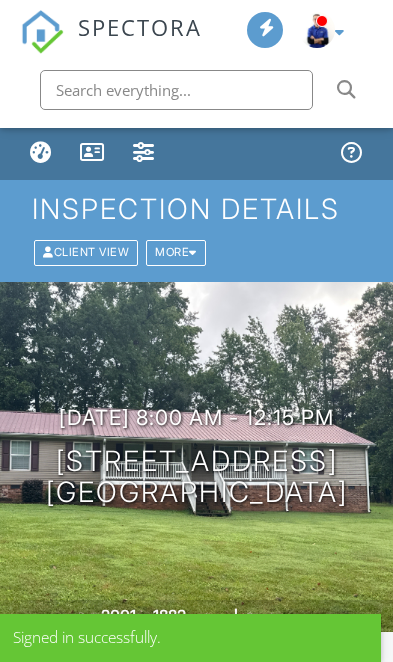 scroll, scrollTop: 69, scrollLeft: 0, axis: vertical 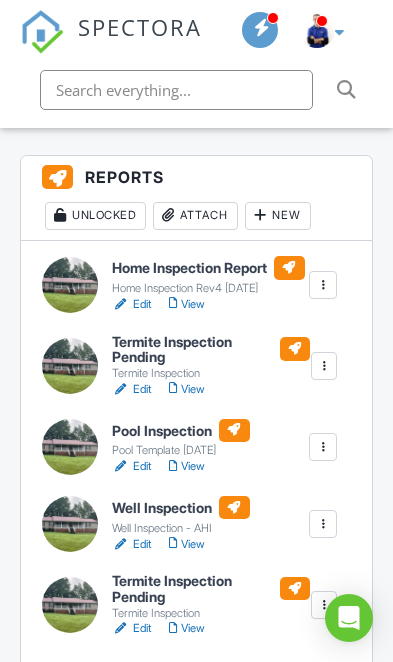 click on "Attach" at bounding box center [195, 216] 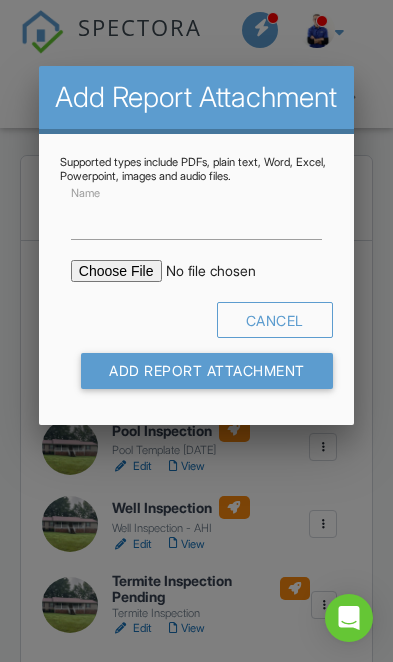 click at bounding box center (224, 271) 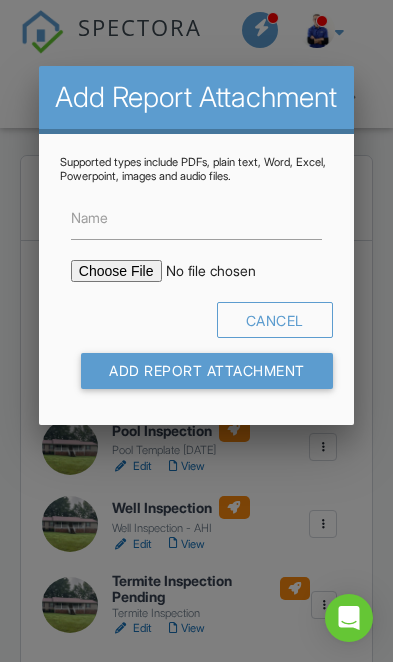 type on "C:\fakepath\4932 streamside dr,Mcleansville,Nc.pdf" 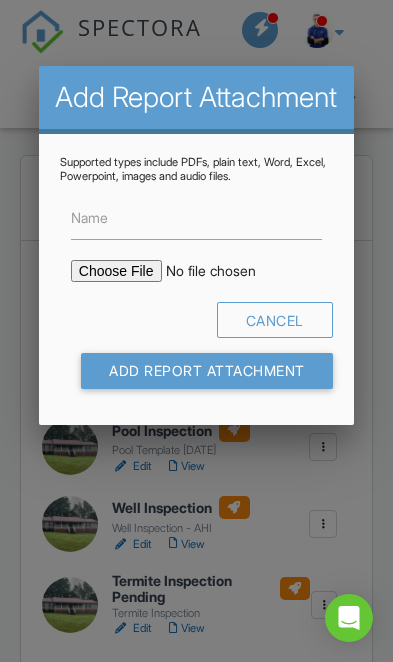 click on "Name" at bounding box center (89, 218) 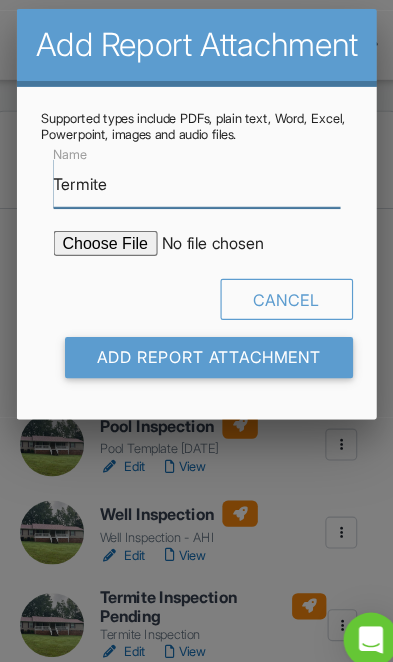 type on "Termite" 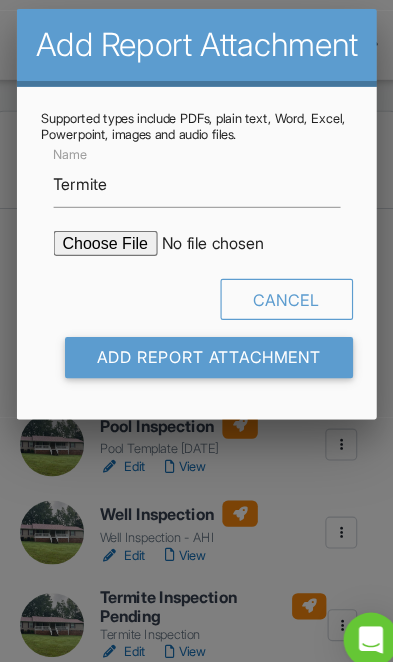 click on "Add Report Attachment" at bounding box center [207, 371] 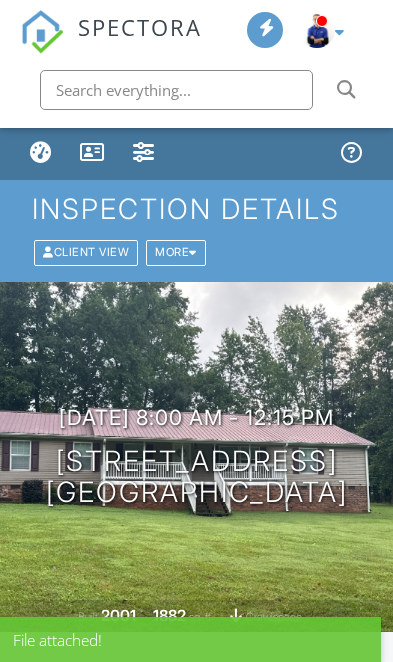 scroll, scrollTop: 0, scrollLeft: 0, axis: both 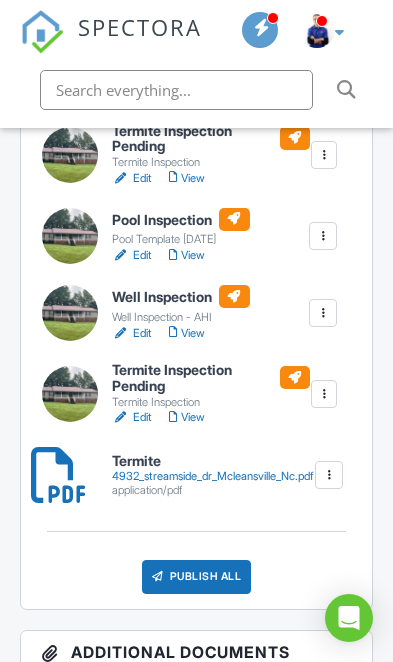 click at bounding box center (59, 475) 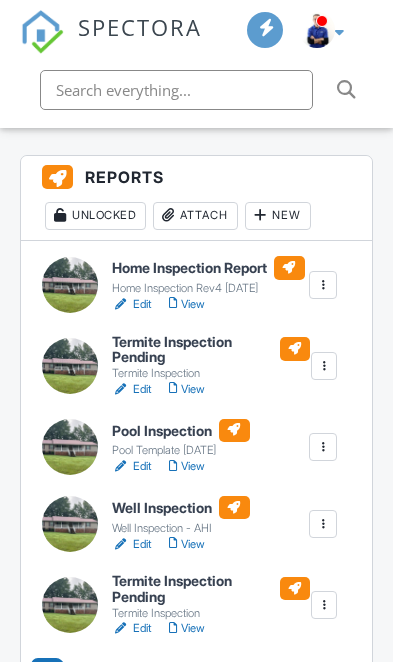 scroll, scrollTop: 0, scrollLeft: 0, axis: both 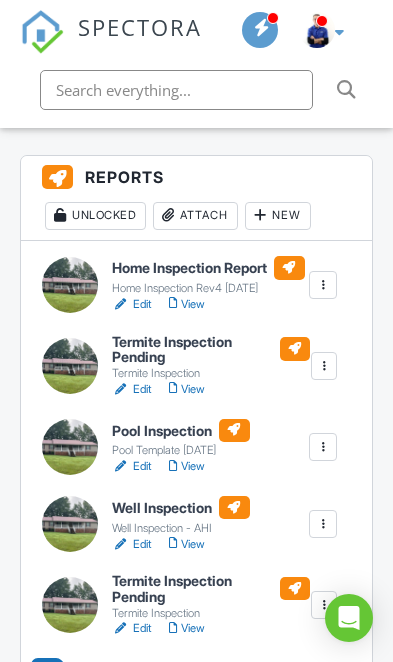 click on "Attach" at bounding box center [195, 216] 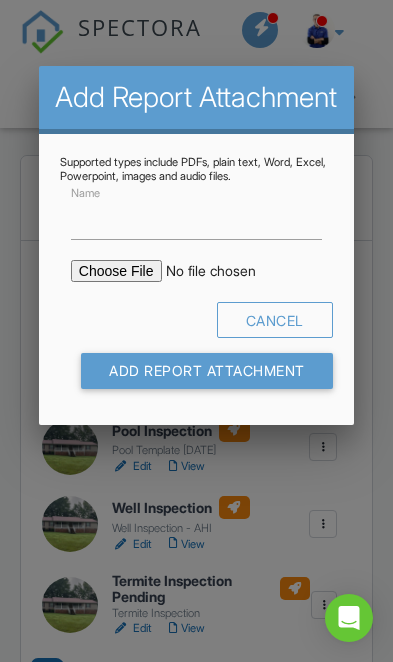 click at bounding box center [224, 271] 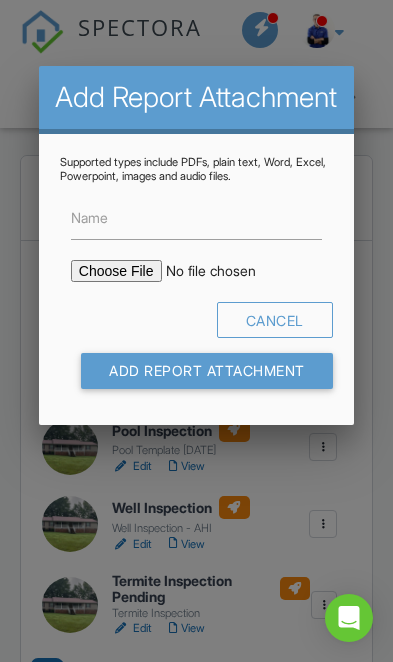 type on "C:\fakepath\4932 streamside dr,Mcleansville,Nc 2.pdf" 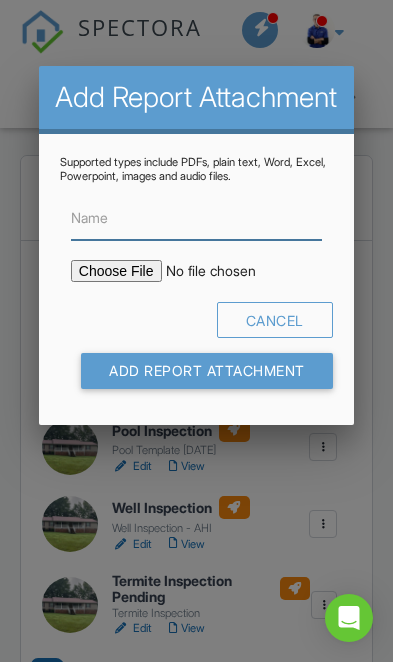 click on "Name" at bounding box center [196, 218] 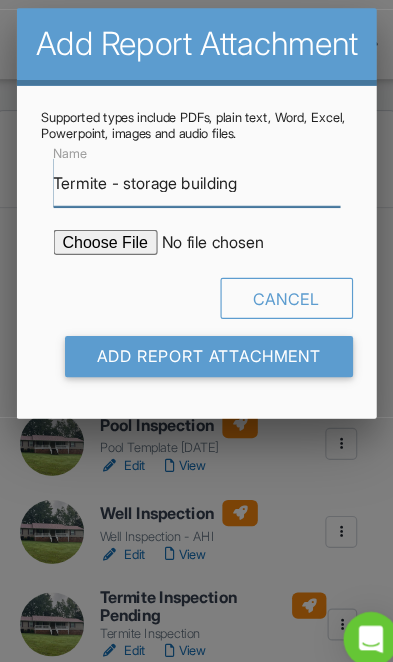 type on "Termite - storage building" 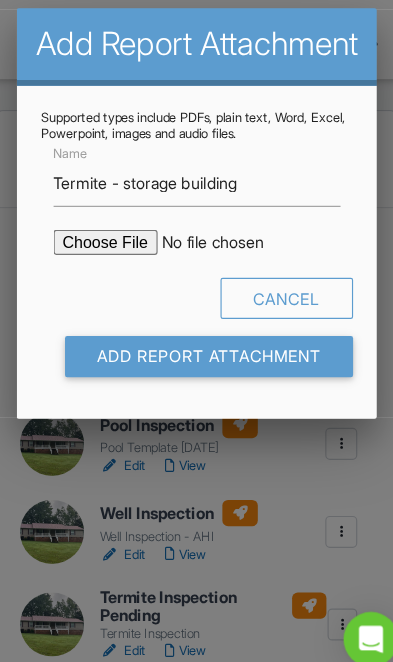 click on "Add Report Attachment" at bounding box center (207, 371) 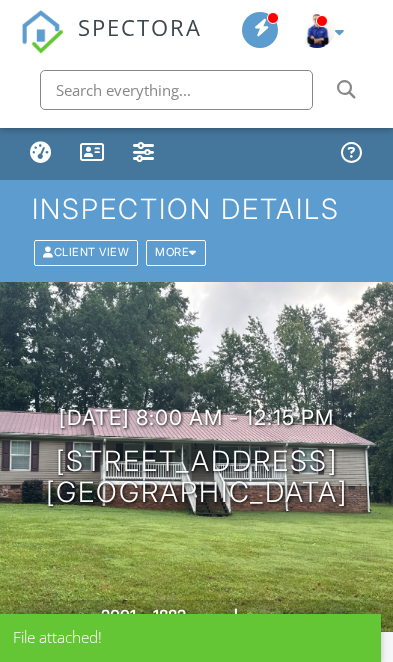 scroll, scrollTop: 0, scrollLeft: 0, axis: both 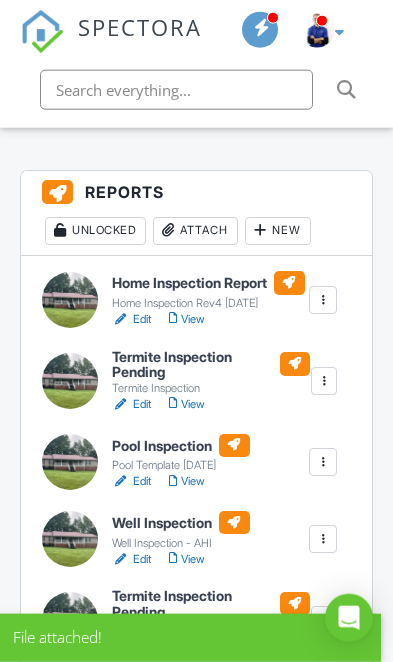 click on "Attach" at bounding box center [195, 231] 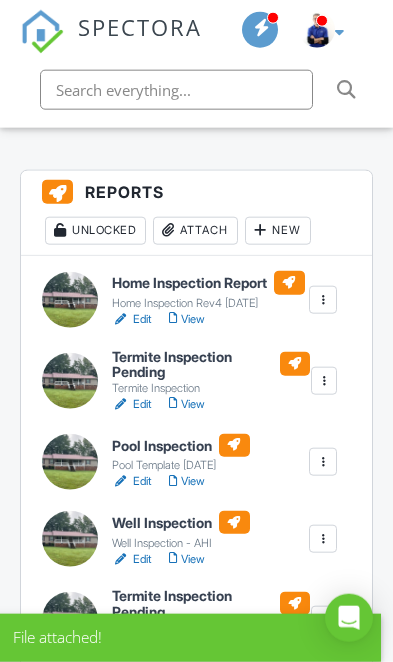 scroll, scrollTop: 511, scrollLeft: 0, axis: vertical 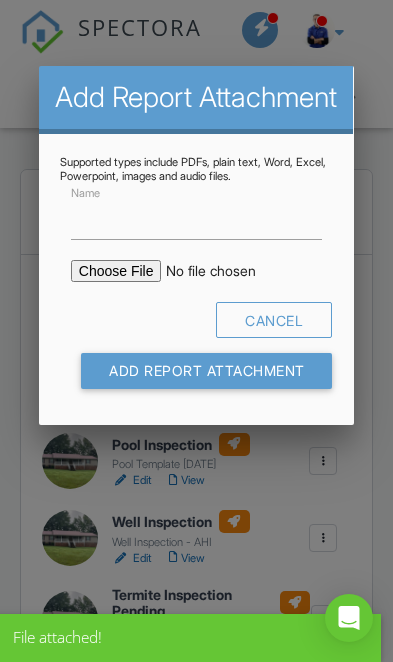 click at bounding box center [224, 271] 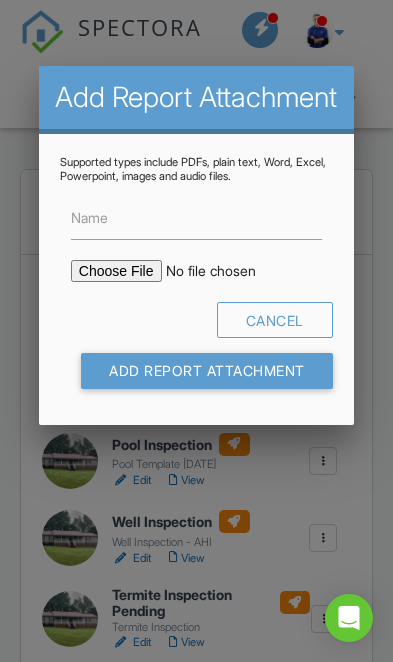 type on "C:\fakepath\4932,McLeansville ,Nc.pdf" 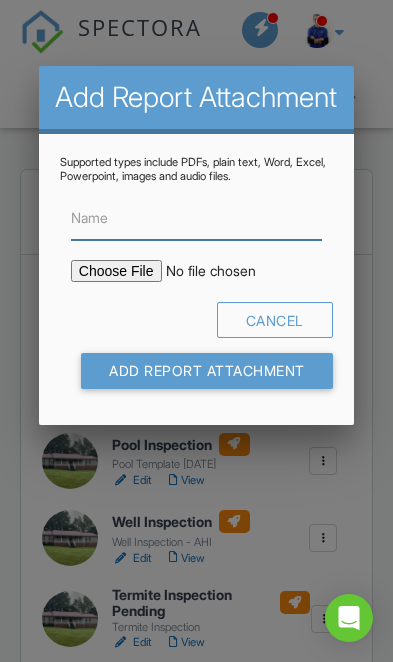 click on "Name" at bounding box center [196, 218] 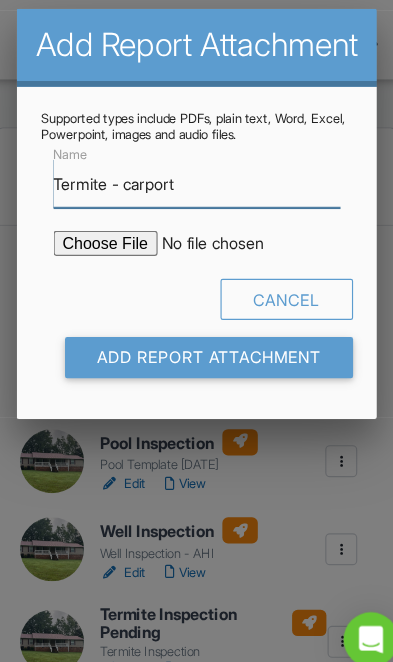 type on "Termite - carport" 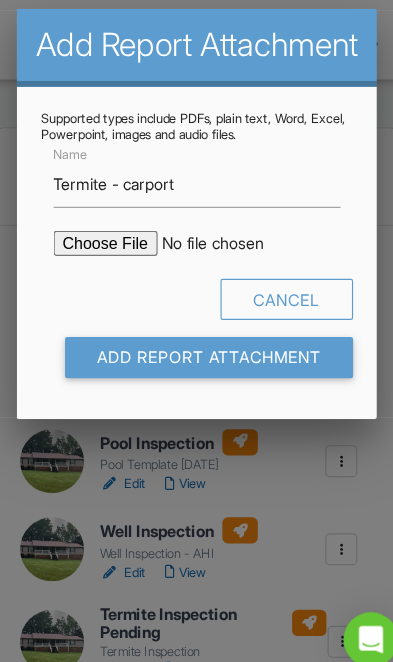 click on "Add Report Attachment" at bounding box center [207, 371] 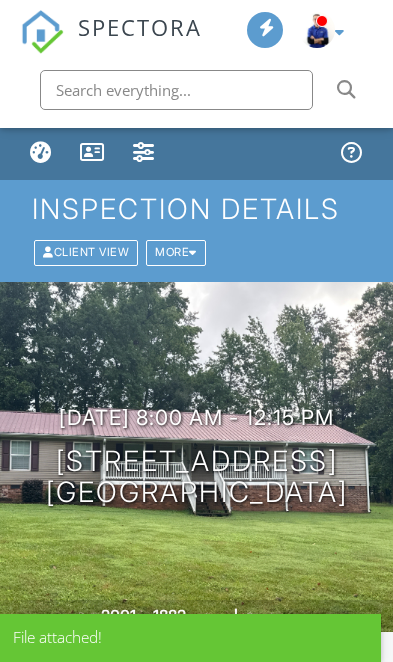 scroll, scrollTop: 640, scrollLeft: 0, axis: vertical 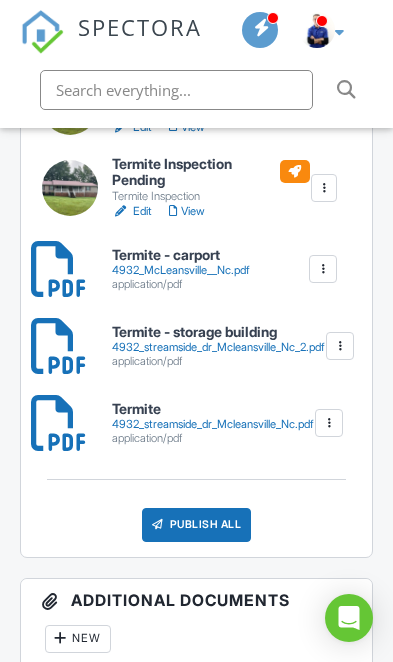 click at bounding box center (59, 269) 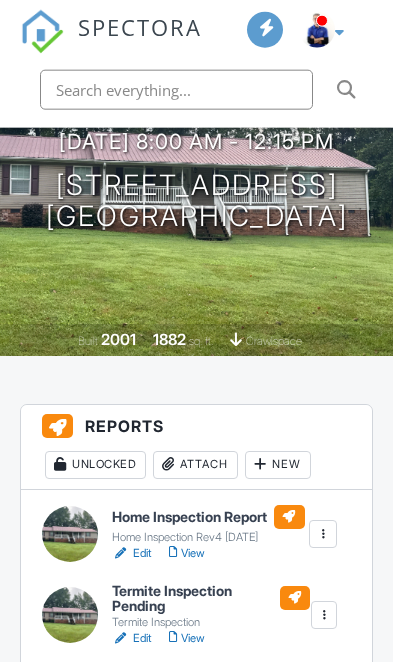 scroll, scrollTop: 463, scrollLeft: 0, axis: vertical 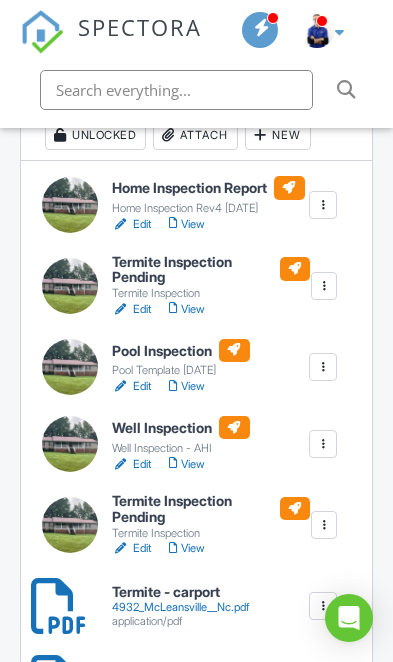 click at bounding box center (325, 525) 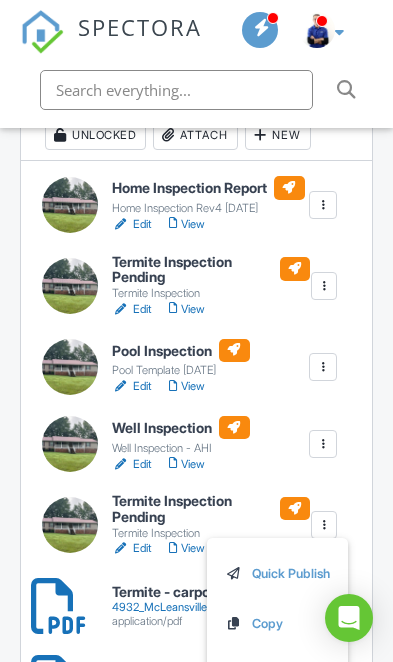 click on "Delete" at bounding box center (270, 674) 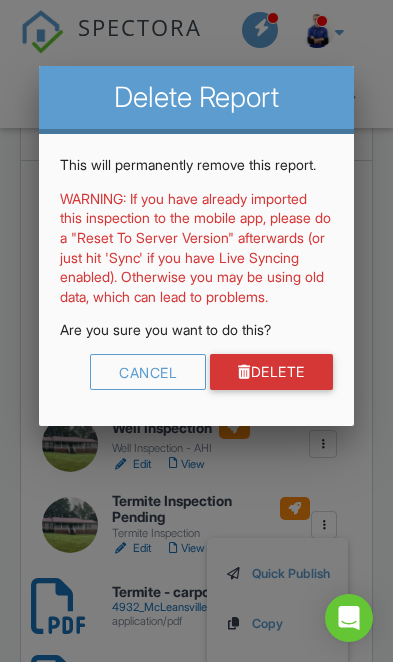 click on "Delete" at bounding box center [271, 372] 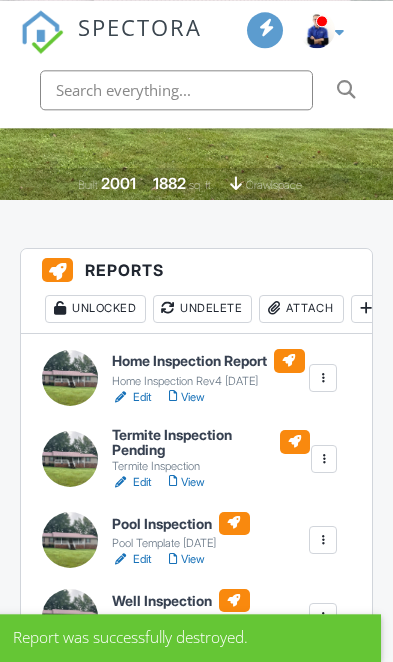 scroll, scrollTop: 504, scrollLeft: 0, axis: vertical 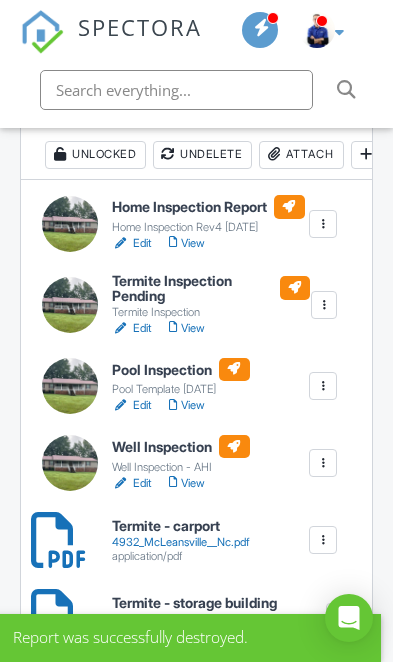click at bounding box center (325, 305) 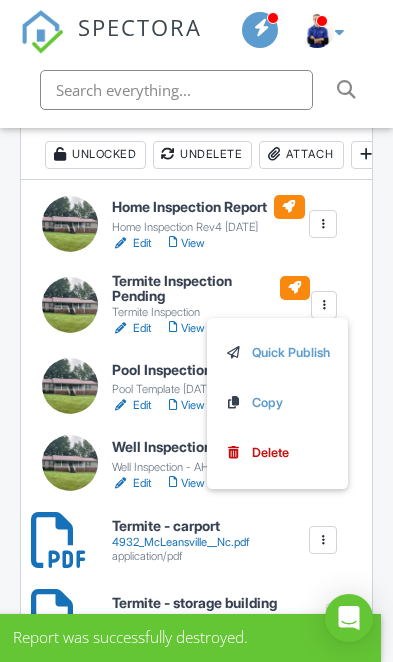 click on "Delete" at bounding box center [270, 453] 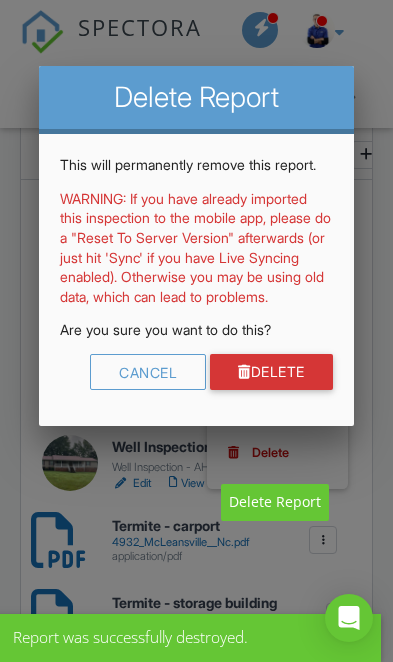 click on "Delete" at bounding box center (271, 372) 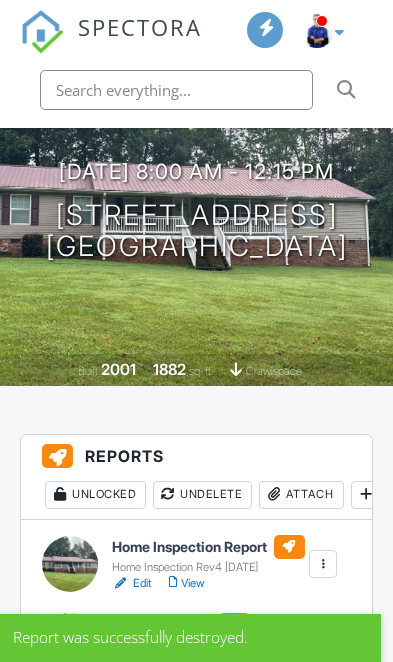 scroll, scrollTop: 490, scrollLeft: 0, axis: vertical 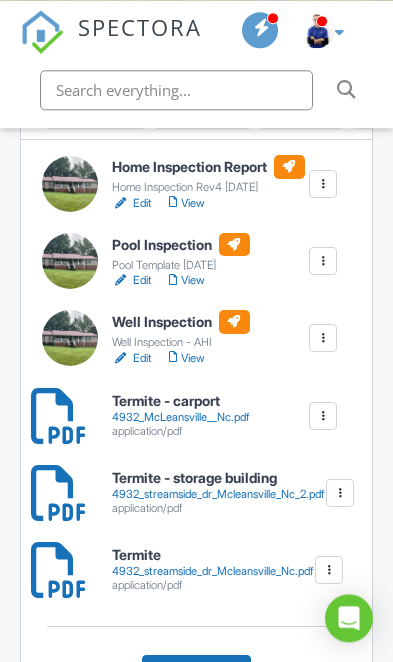 click on "Publish All" at bounding box center (196, 672) 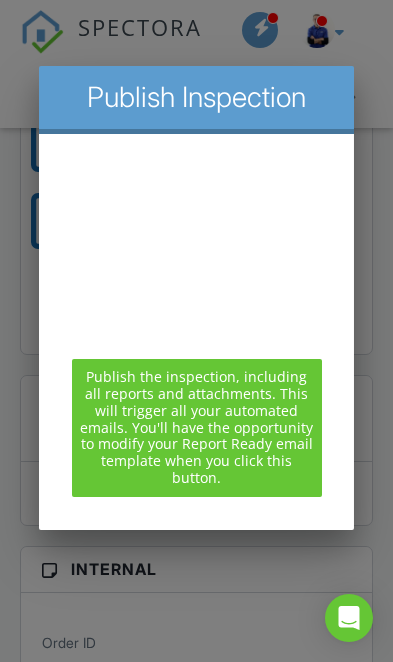 scroll, scrollTop: 0, scrollLeft: 0, axis: both 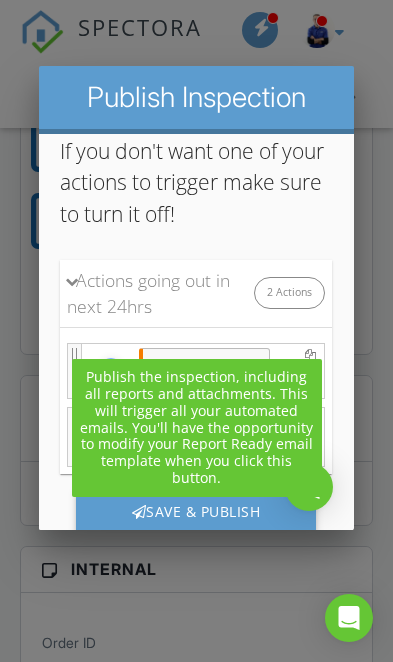 click on "Save & Publish" at bounding box center (196, 515) 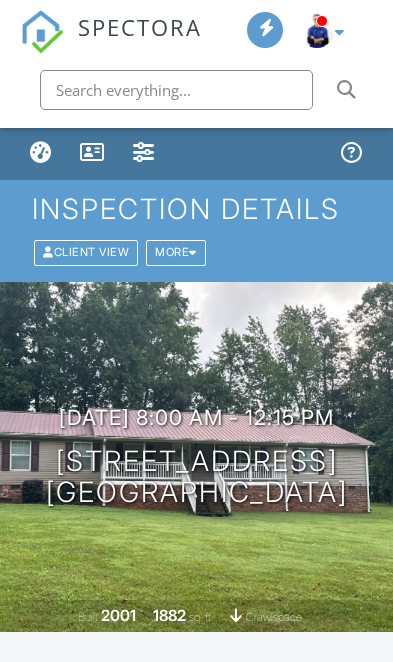 scroll, scrollTop: 0, scrollLeft: 0, axis: both 